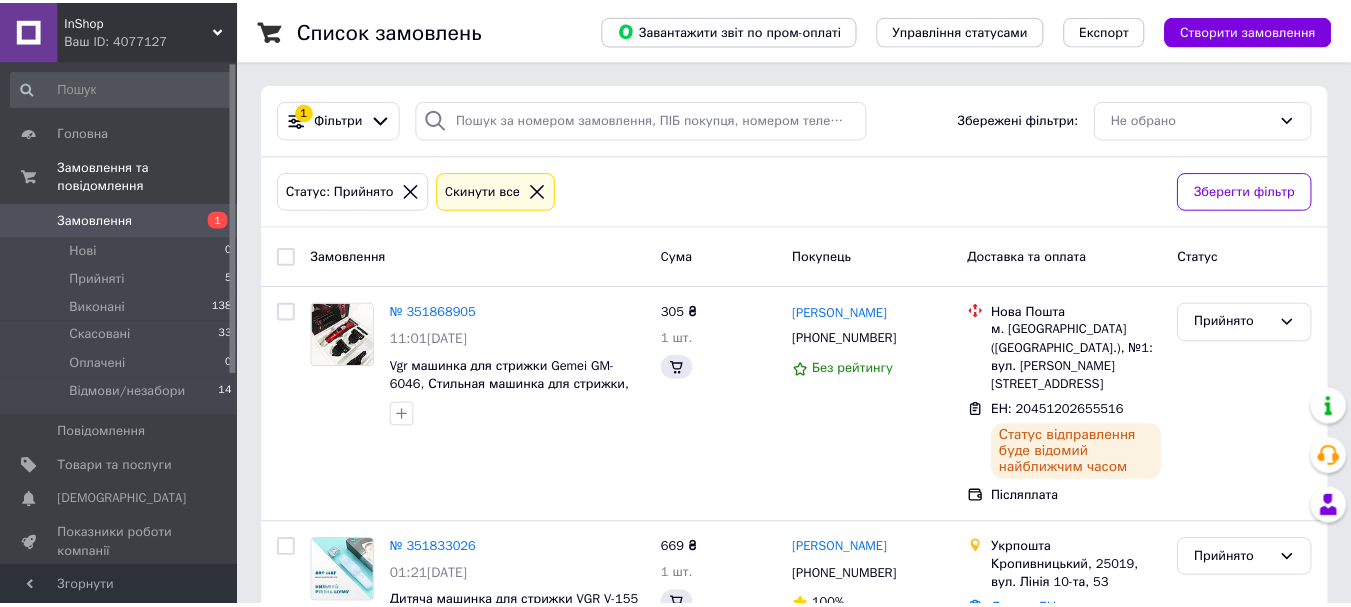 scroll, scrollTop: 0, scrollLeft: 0, axis: both 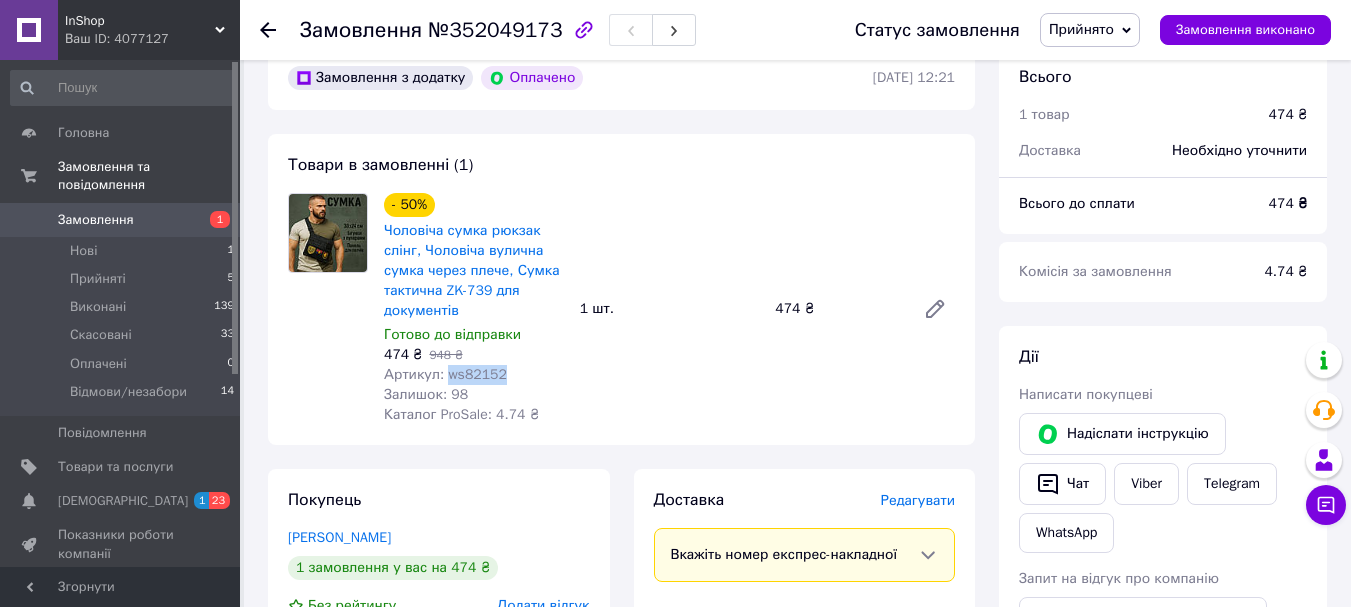 drag, startPoint x: 445, startPoint y: 377, endPoint x: 481, endPoint y: 368, distance: 37.107952 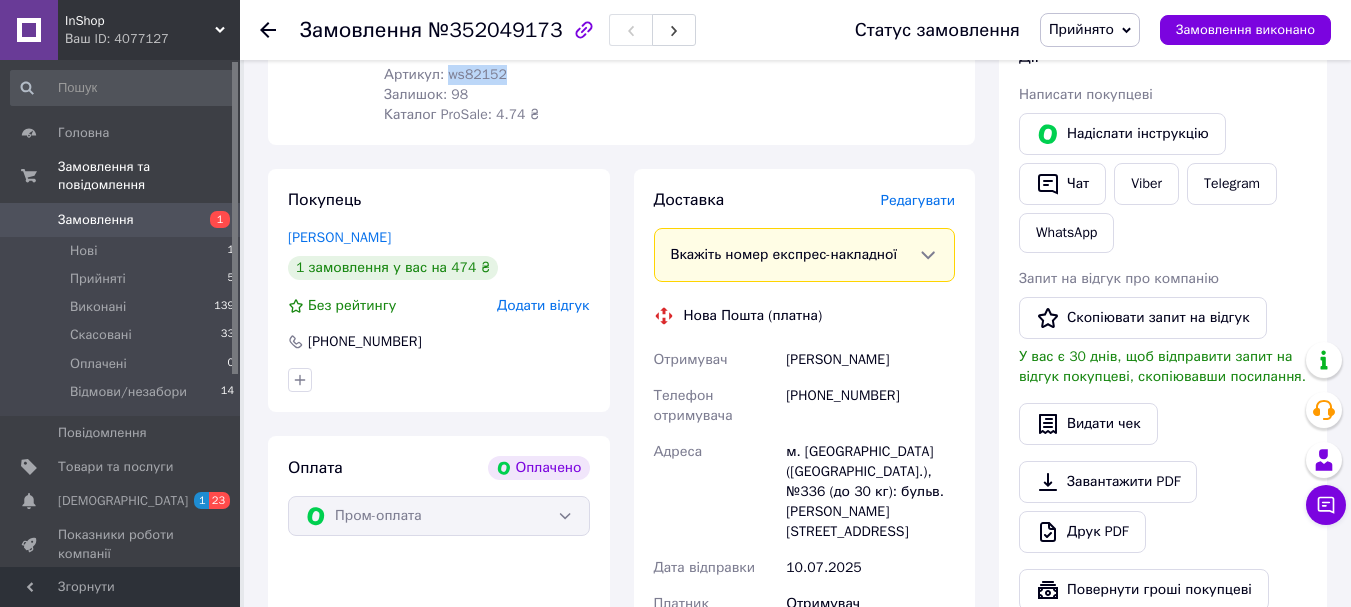 scroll, scrollTop: 500, scrollLeft: 0, axis: vertical 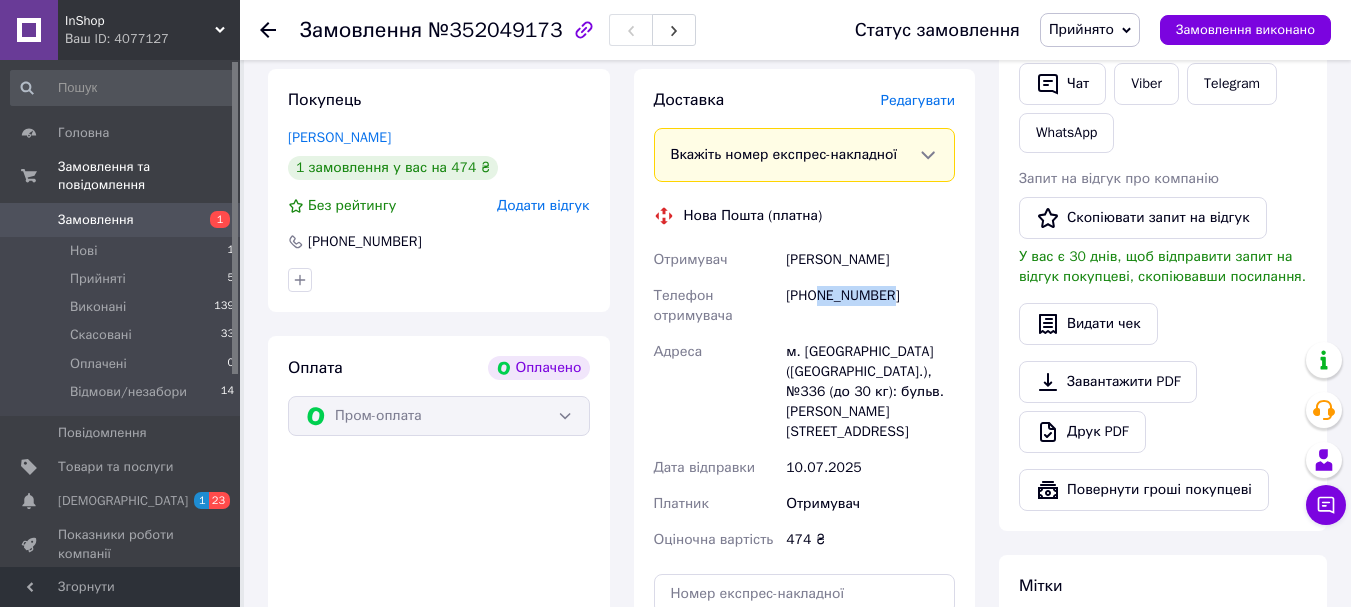 drag, startPoint x: 818, startPoint y: 295, endPoint x: 884, endPoint y: 298, distance: 66.068146 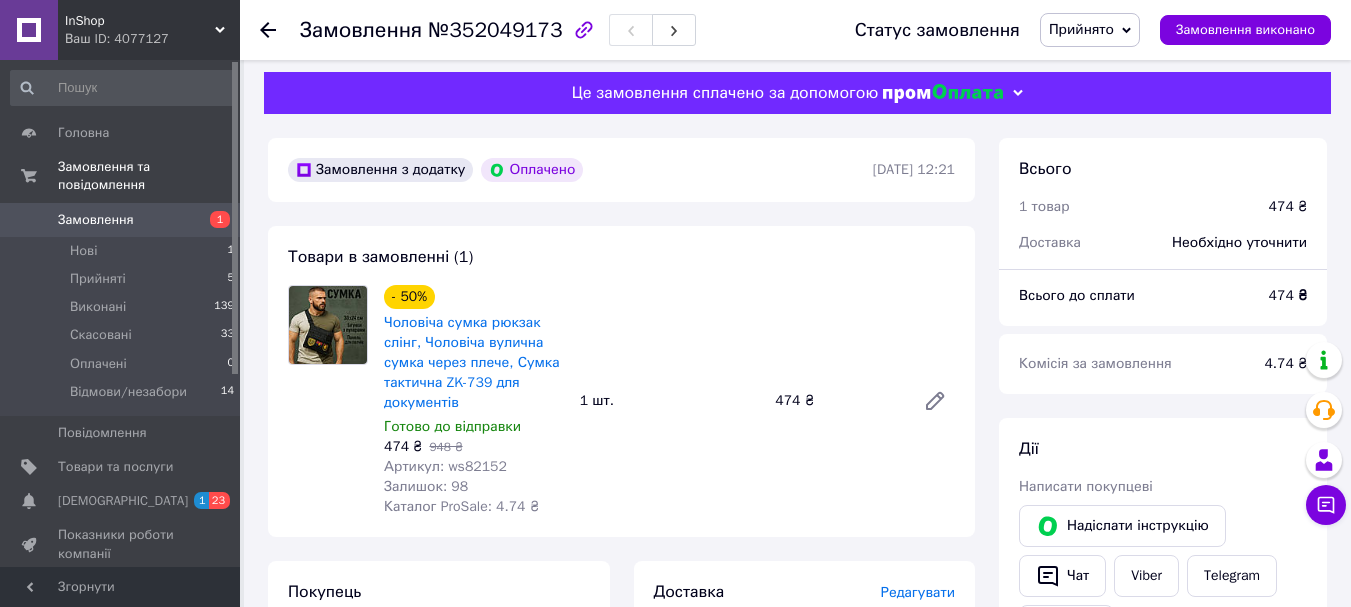 scroll, scrollTop: 0, scrollLeft: 0, axis: both 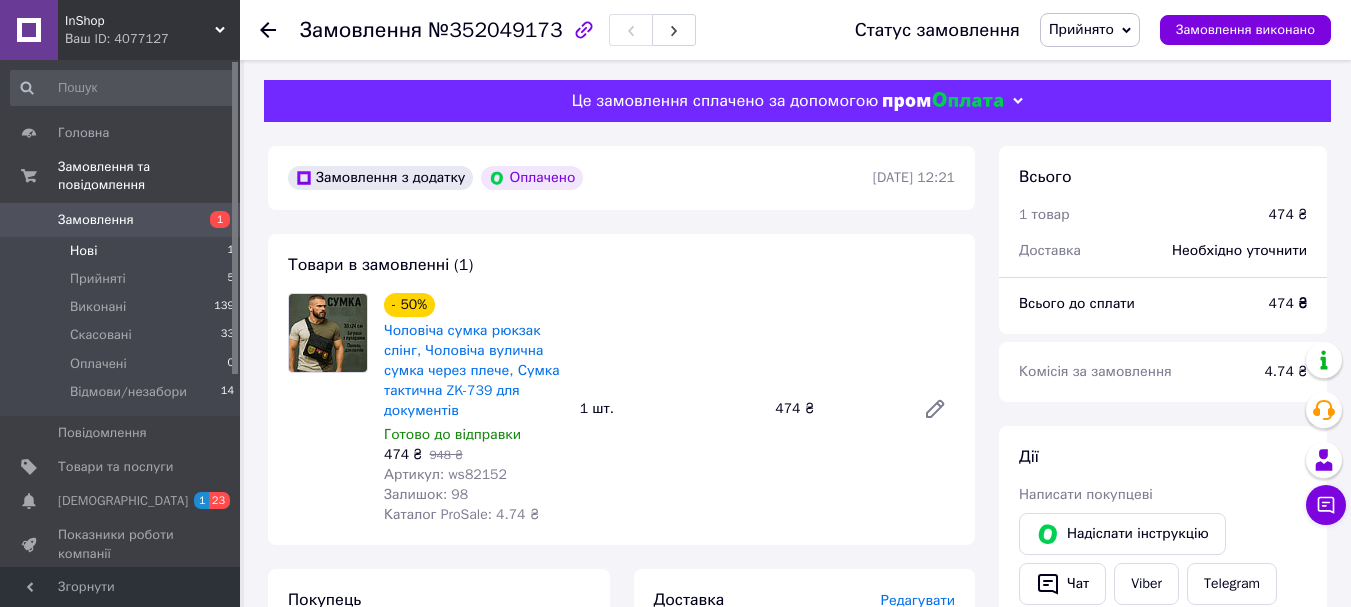 click on "Нові 1" at bounding box center [123, 251] 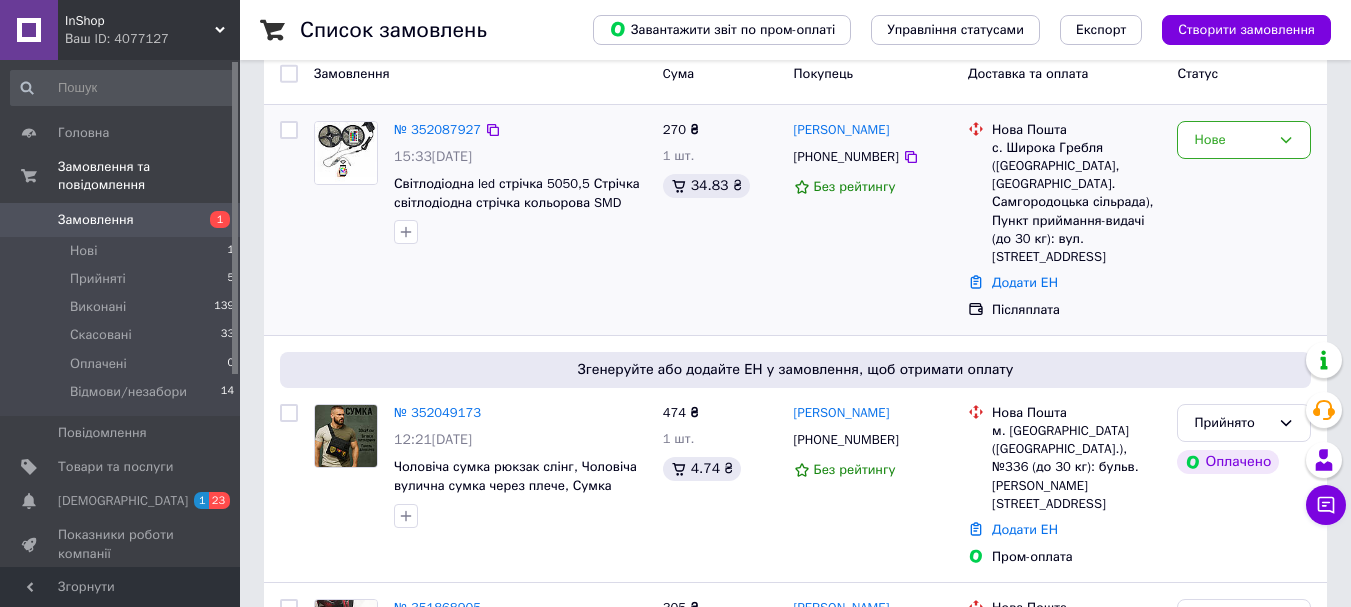 scroll, scrollTop: 0, scrollLeft: 0, axis: both 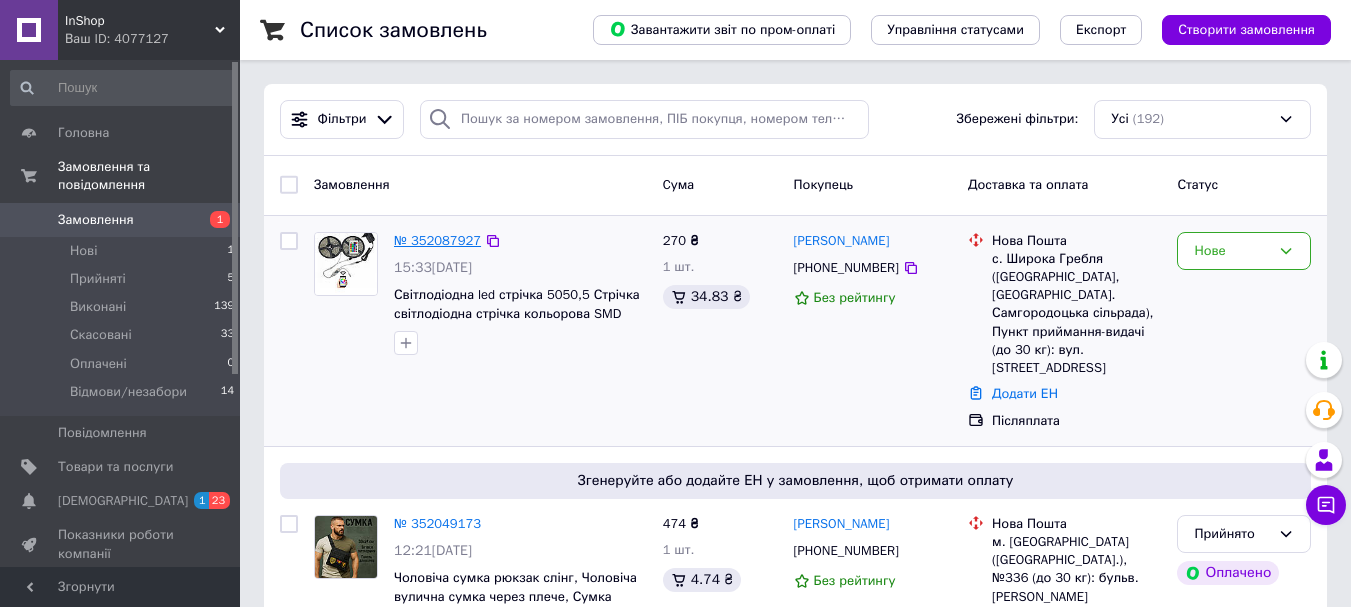 click on "№ 352087927" at bounding box center [437, 240] 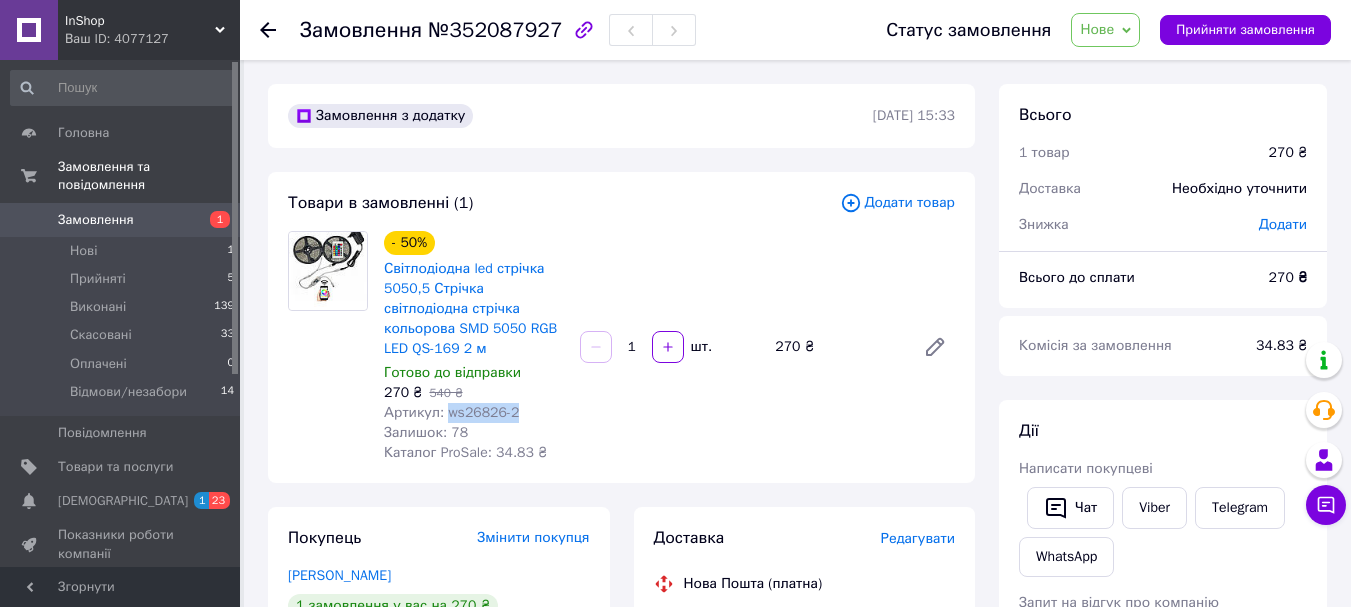 drag, startPoint x: 445, startPoint y: 395, endPoint x: 514, endPoint y: 394, distance: 69.00725 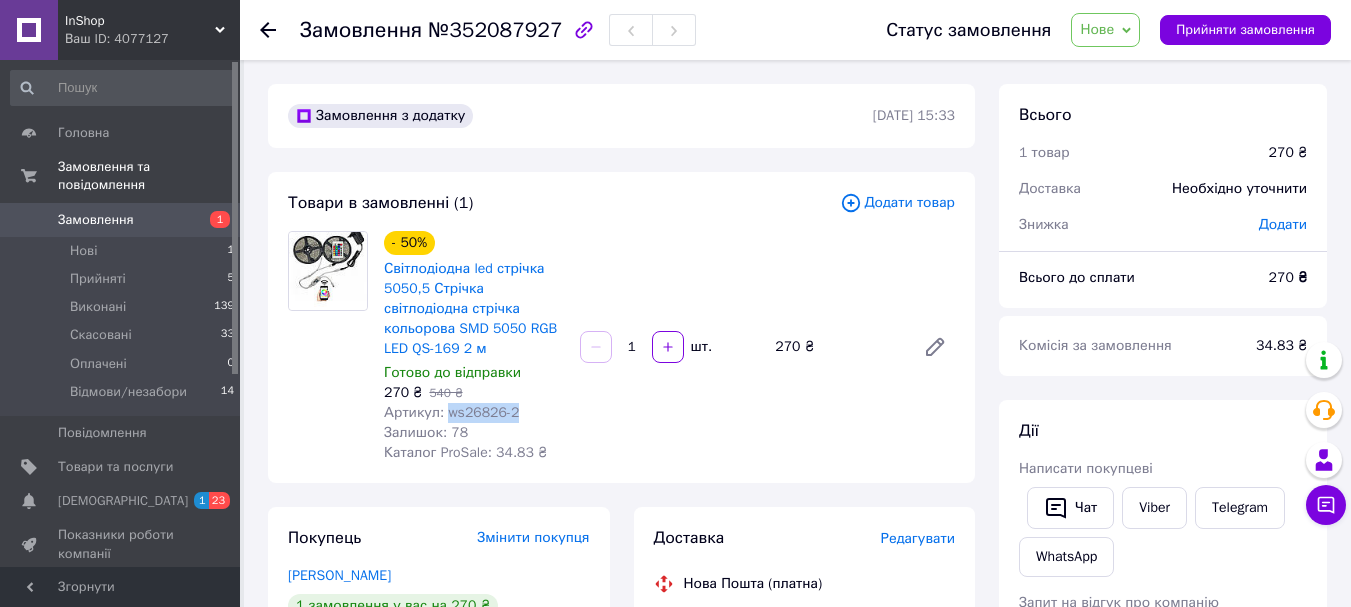 copy on "ws26826-2" 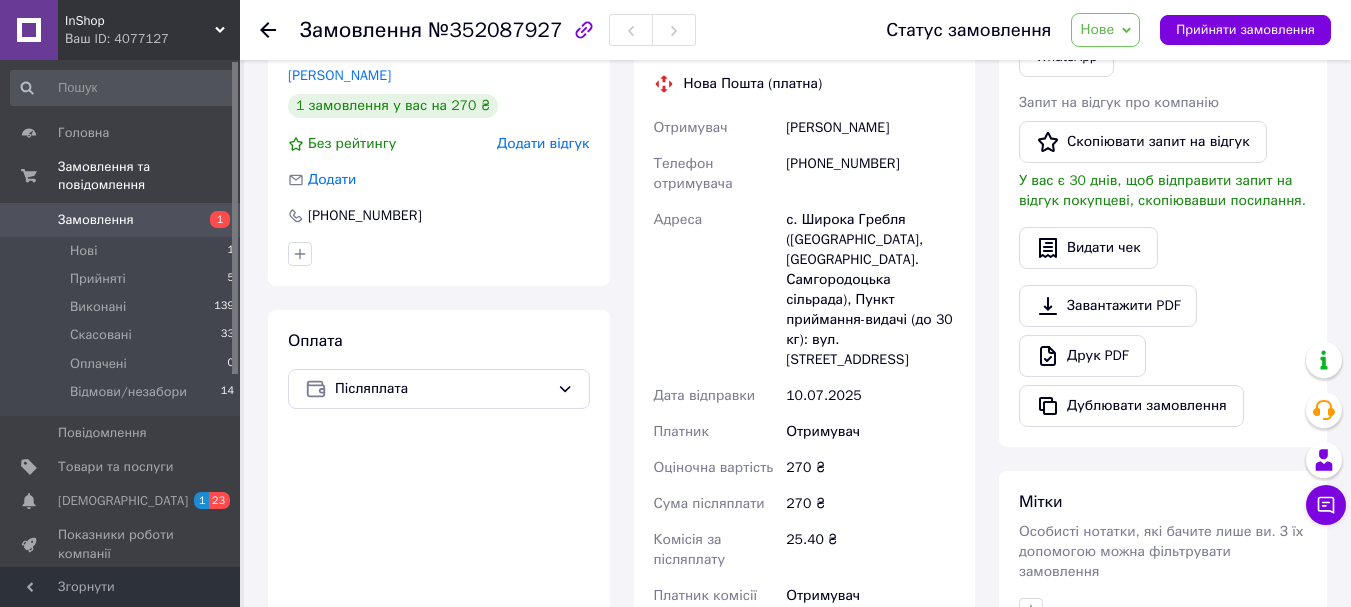 scroll, scrollTop: 400, scrollLeft: 0, axis: vertical 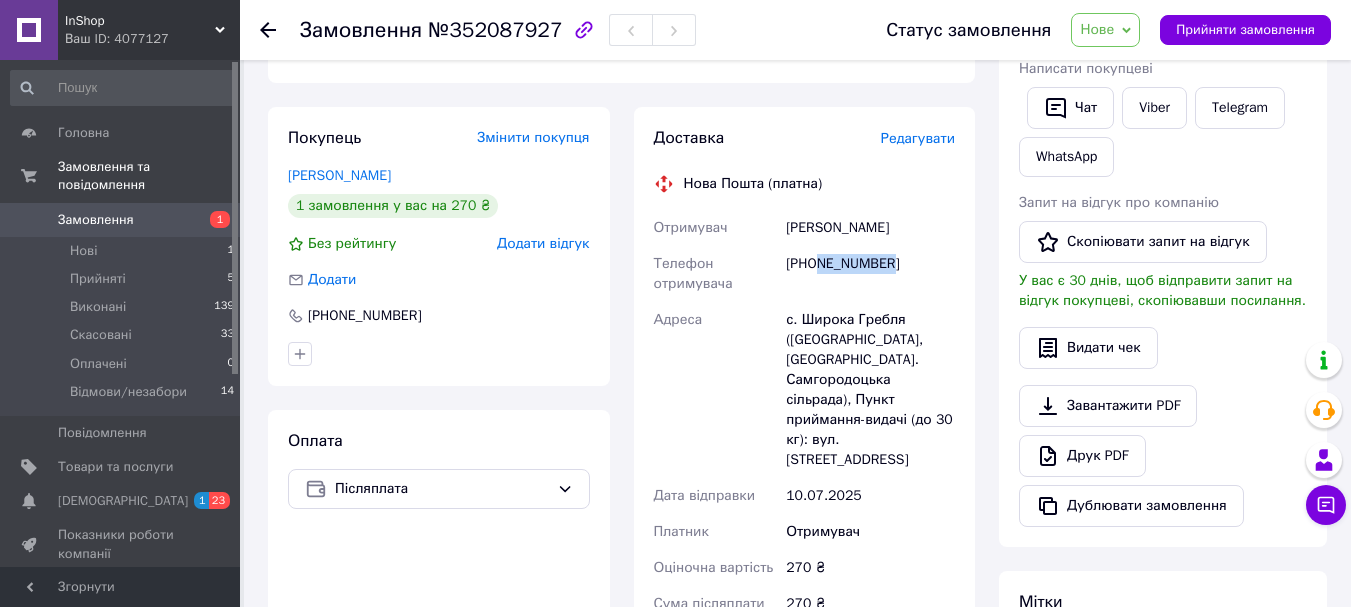 drag, startPoint x: 819, startPoint y: 242, endPoint x: 900, endPoint y: 243, distance: 81.00617 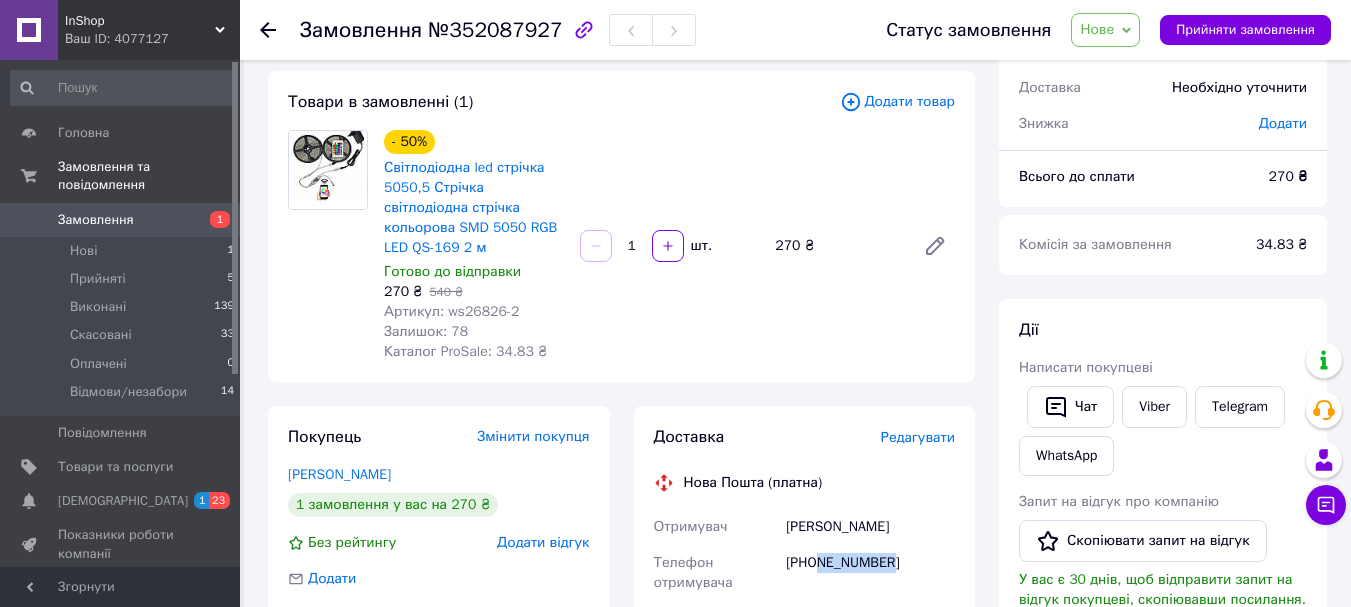 scroll, scrollTop: 100, scrollLeft: 0, axis: vertical 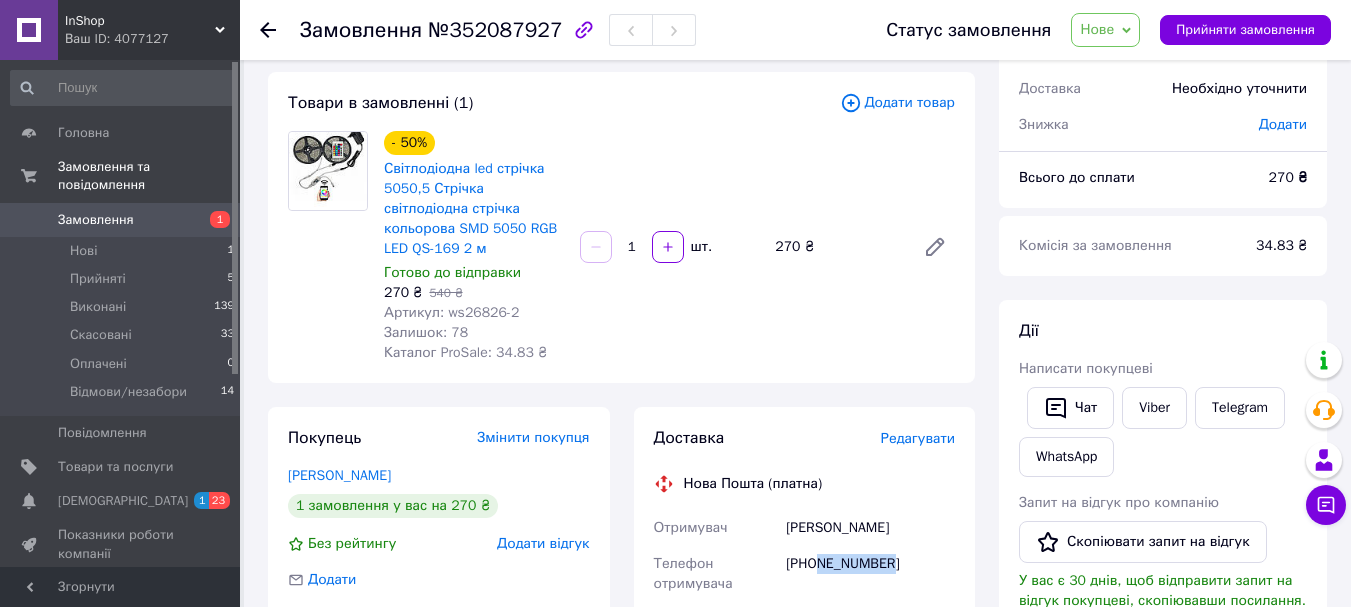 click on "Нове" at bounding box center [1105, 30] 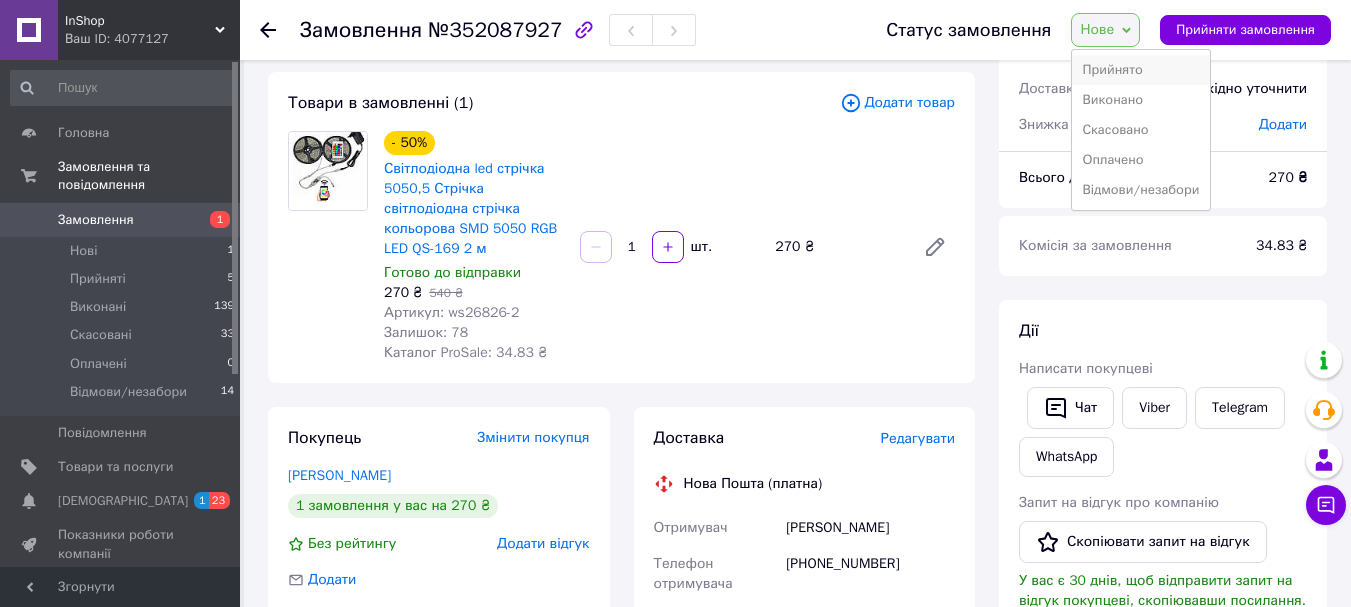click on "Прийнято" at bounding box center [1140, 70] 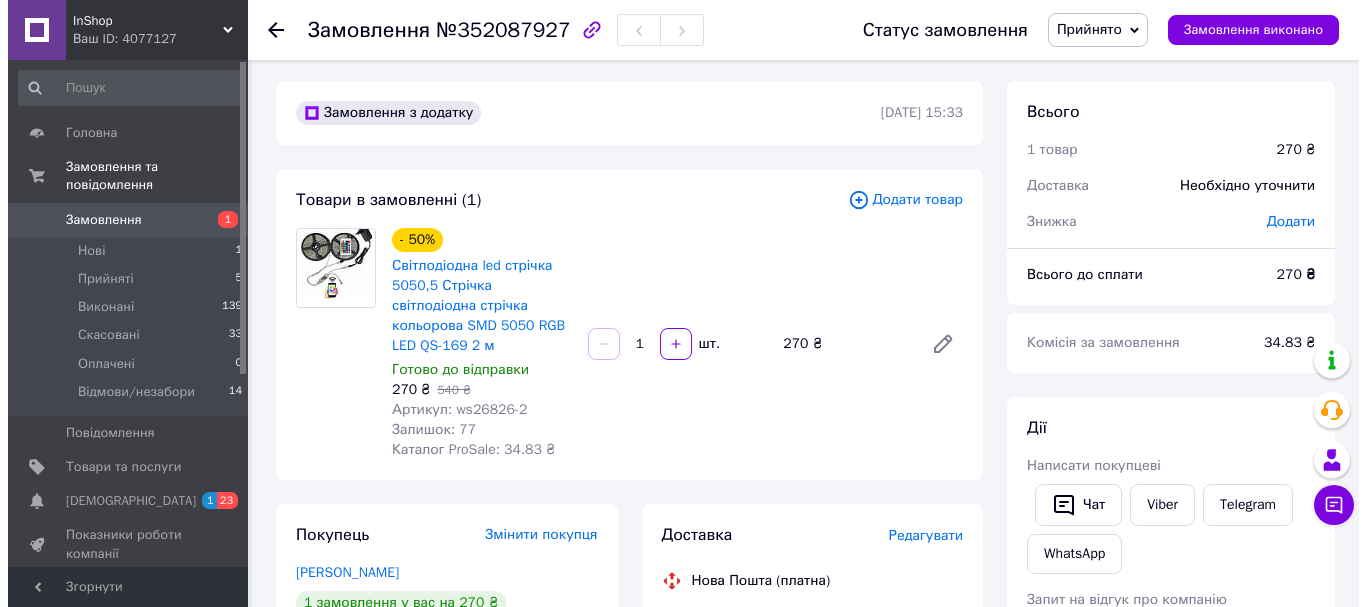 scroll, scrollTop: 0, scrollLeft: 0, axis: both 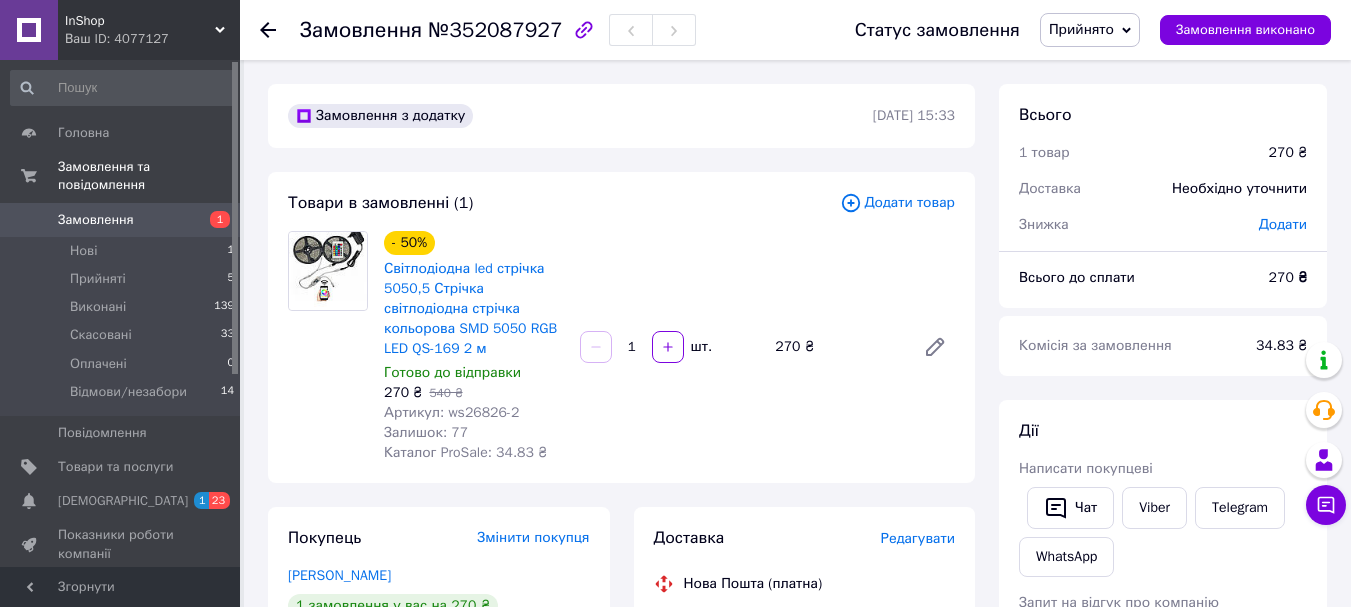 click 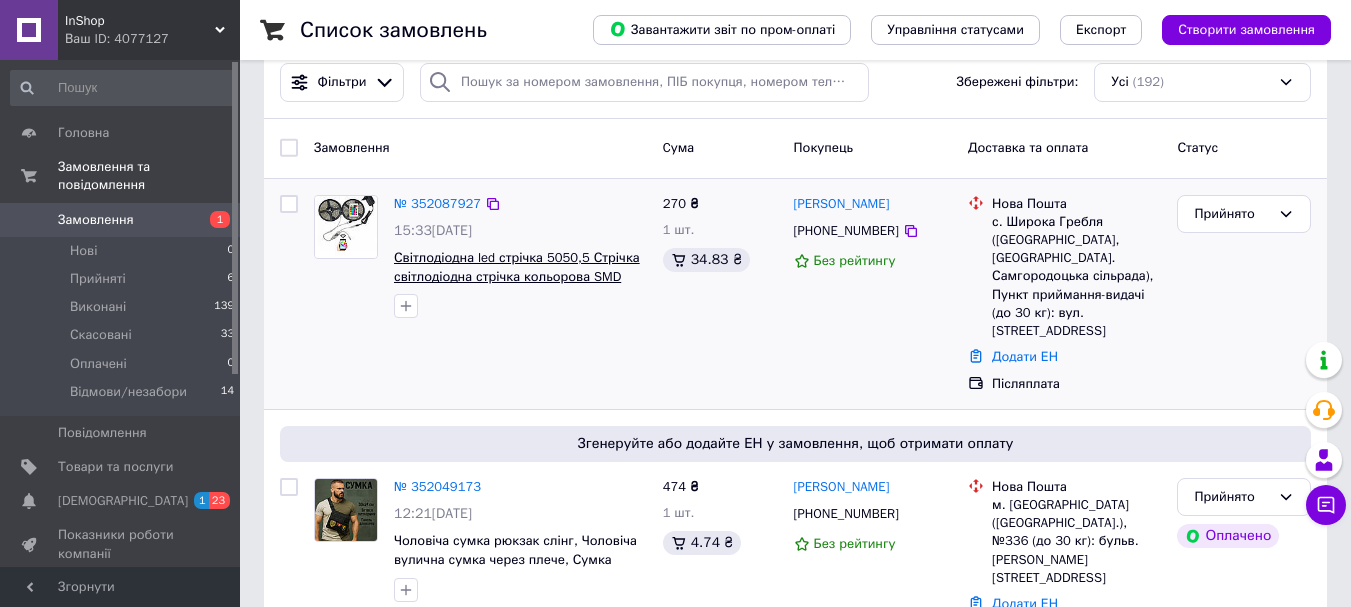 scroll, scrollTop: 400, scrollLeft: 0, axis: vertical 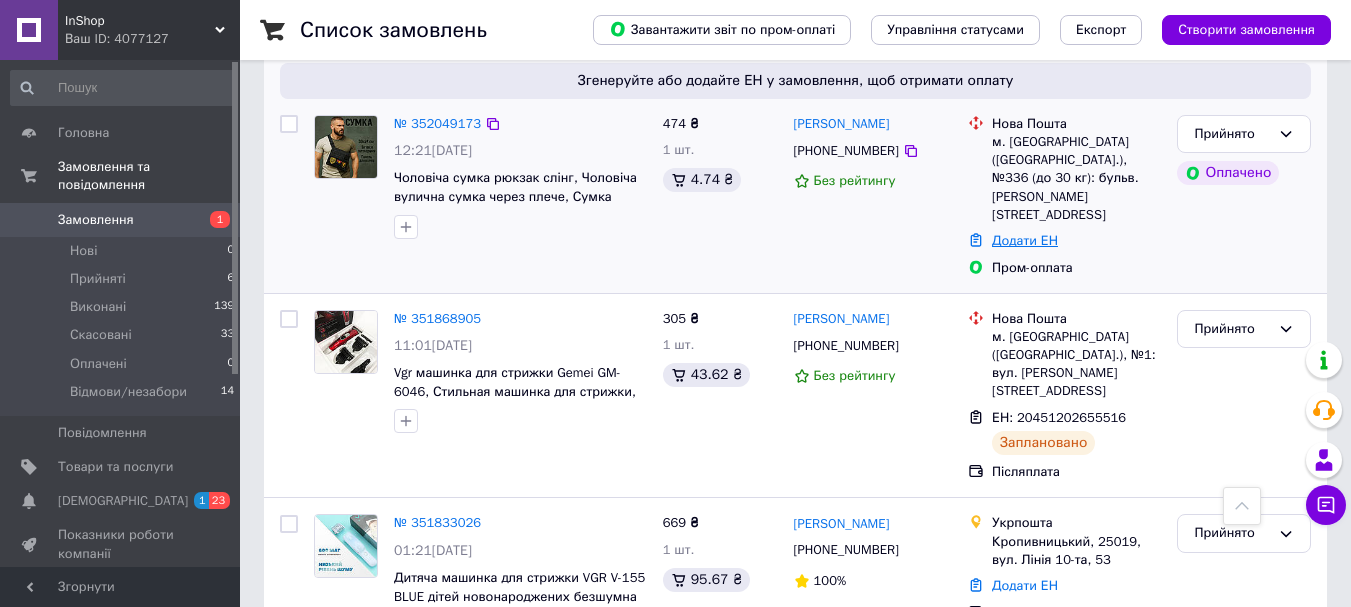click on "Додати ЕН" at bounding box center (1025, 240) 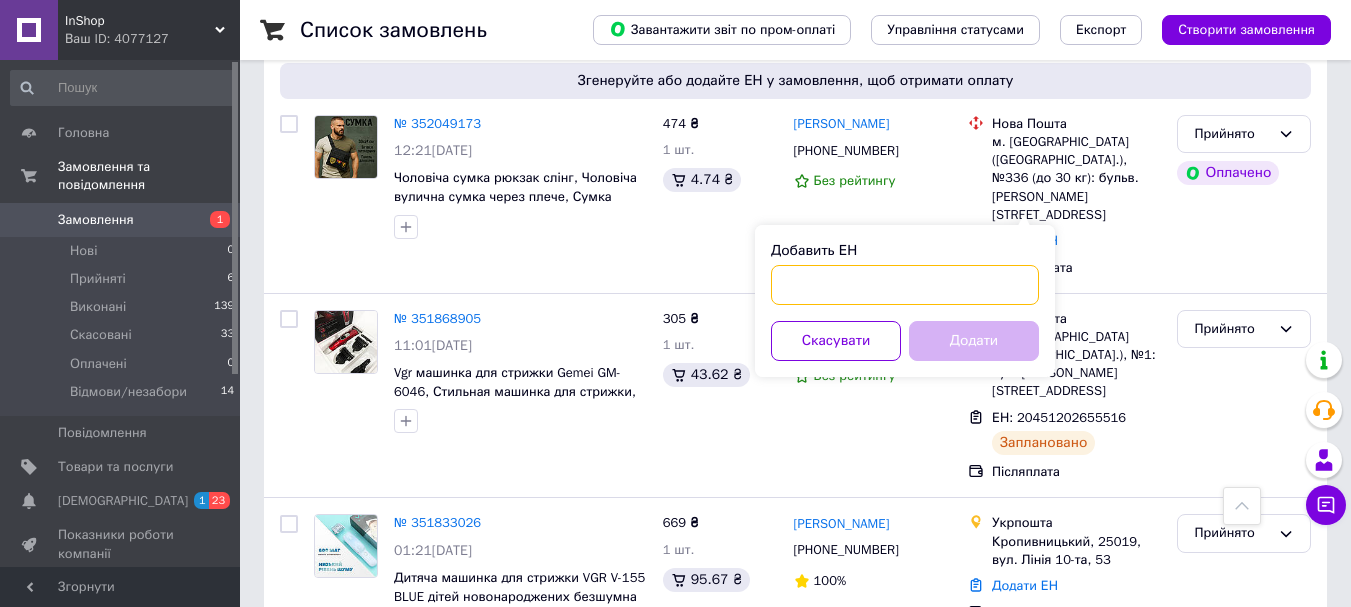 paste on "20451203356990" 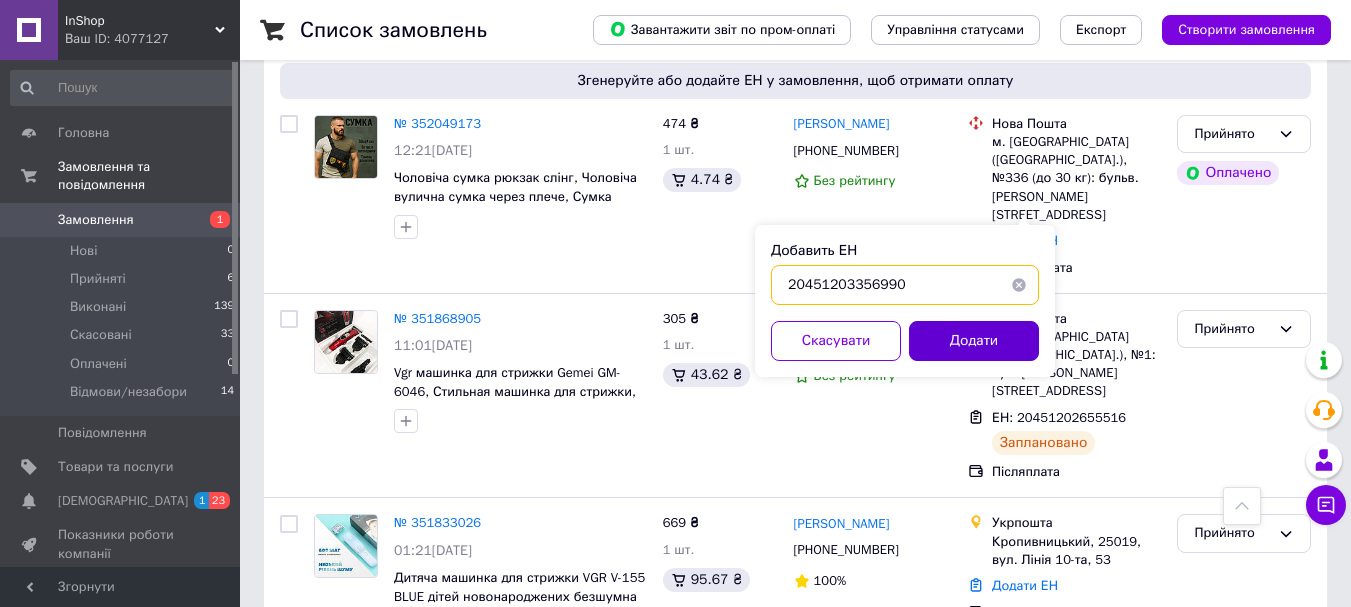 type on "20451203356990" 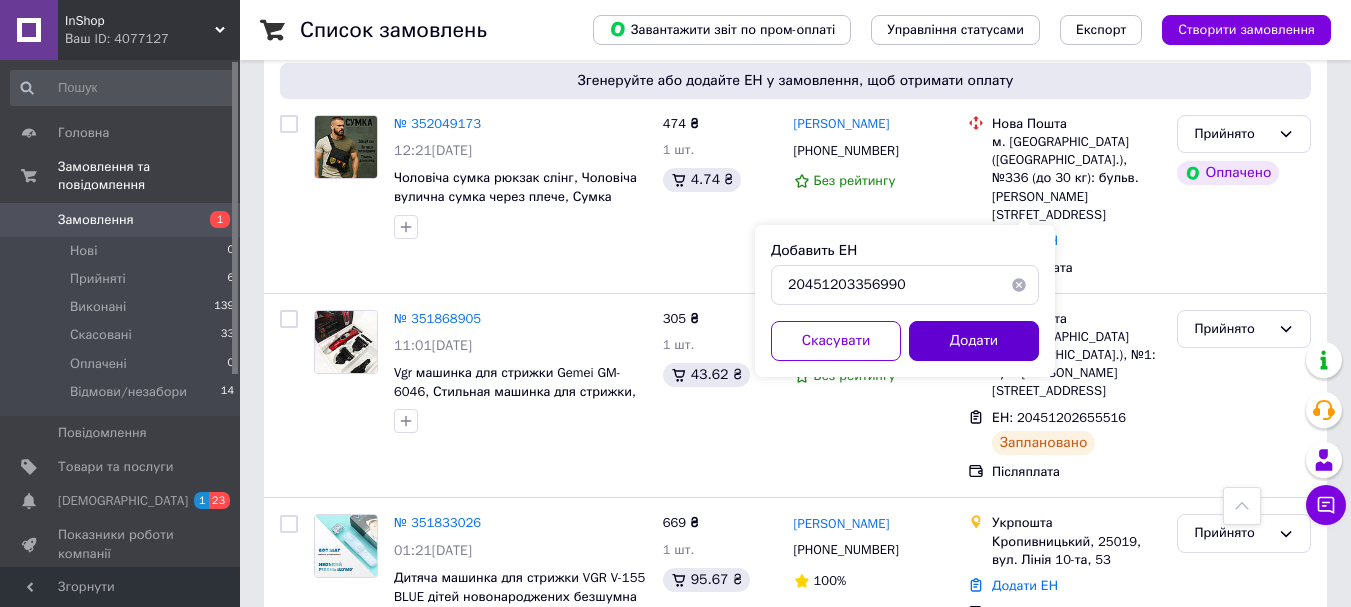 click on "Додати" at bounding box center (974, 341) 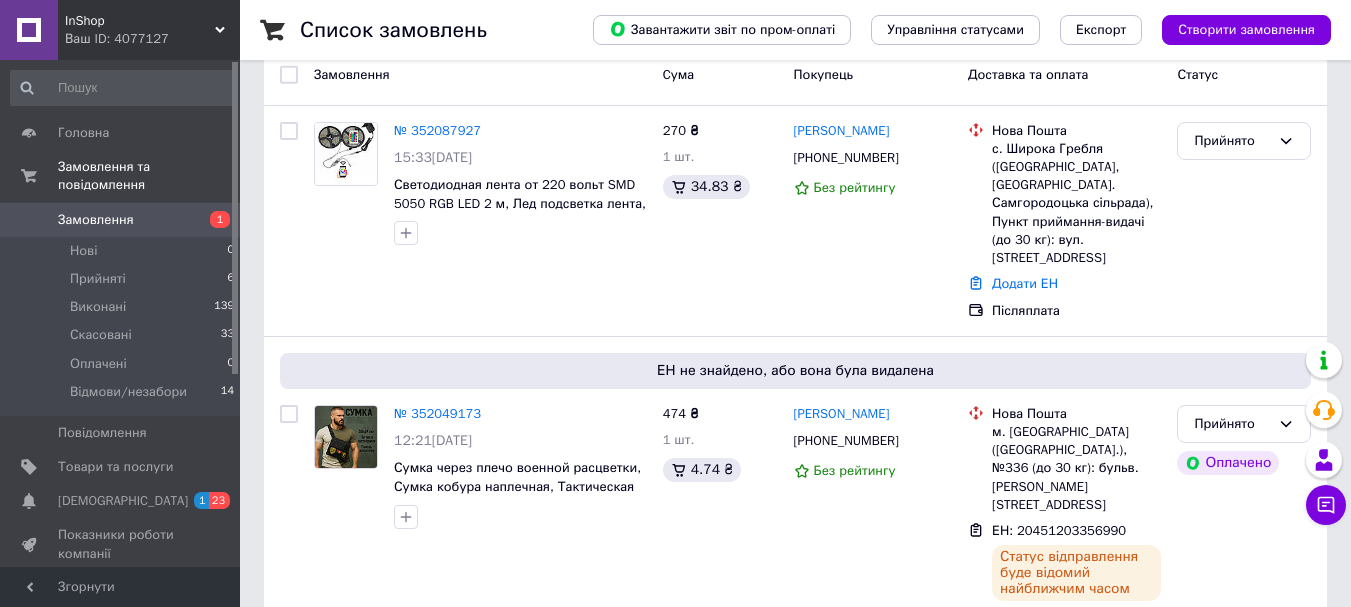 scroll, scrollTop: 0, scrollLeft: 0, axis: both 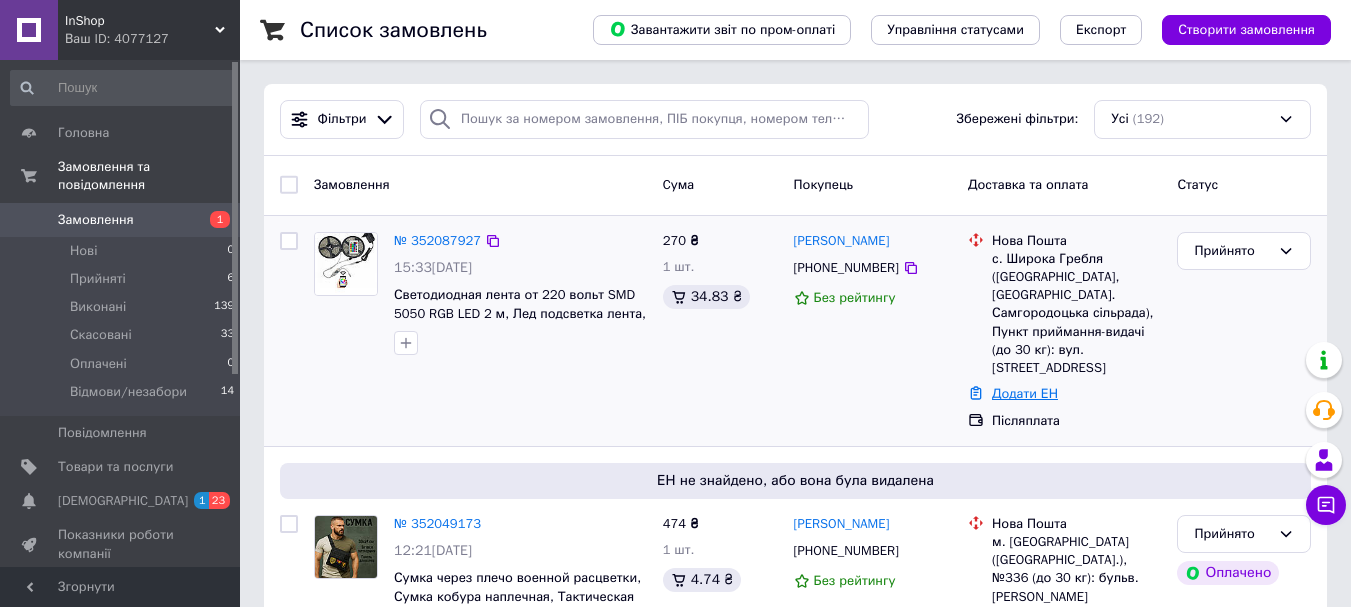 click on "Додати ЕН" at bounding box center (1025, 393) 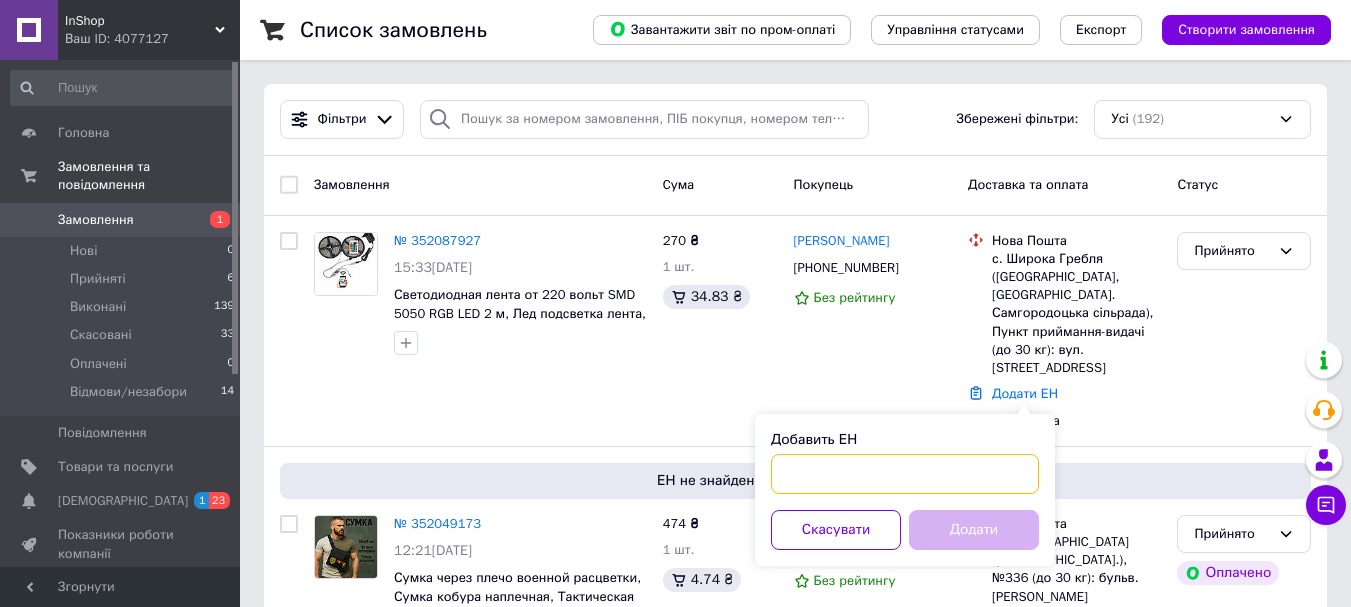 paste on "20451203364179" 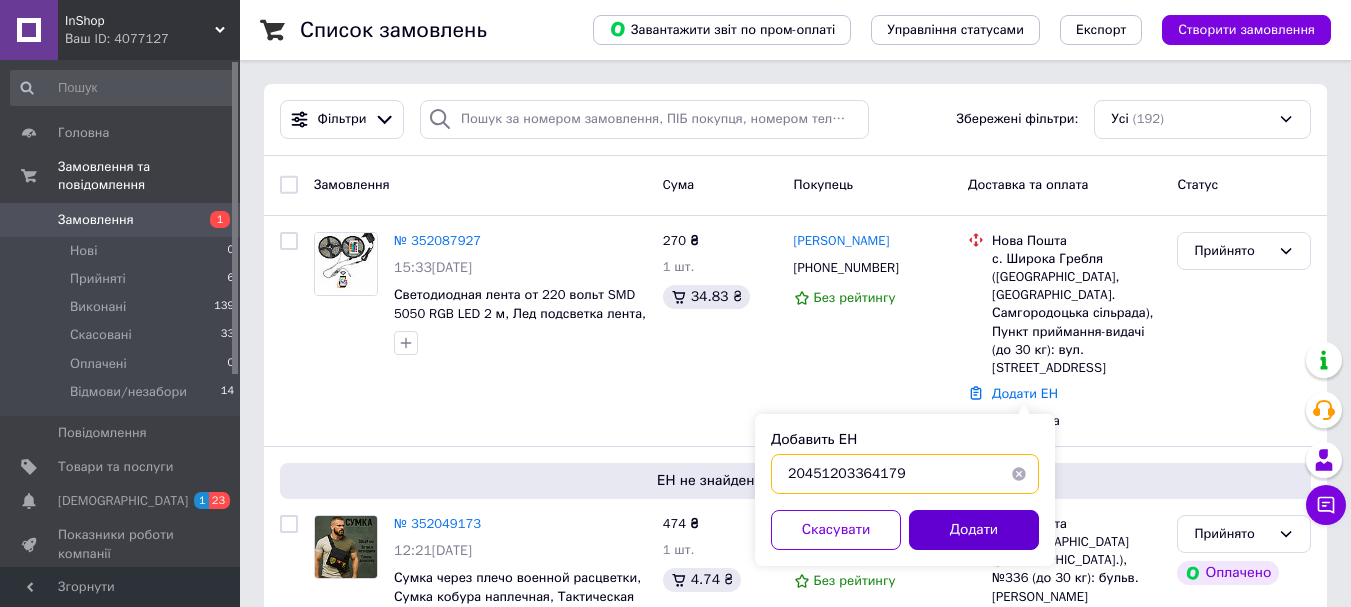 type on "20451203364179" 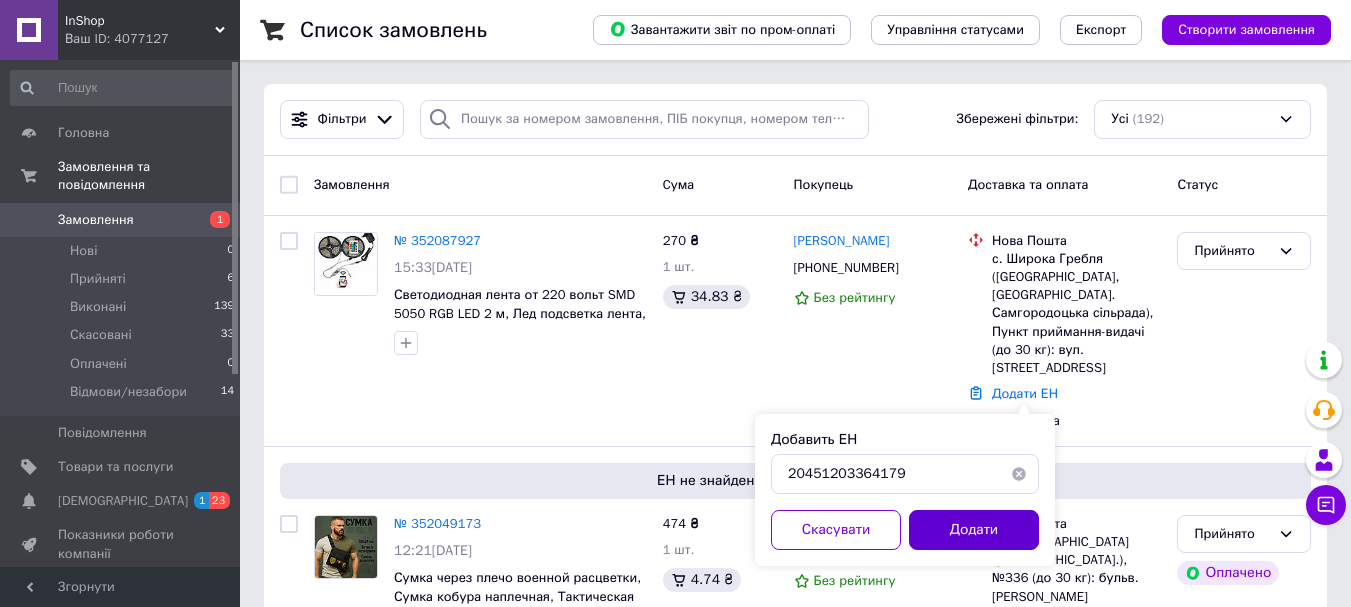 click on "Додати" at bounding box center (974, 530) 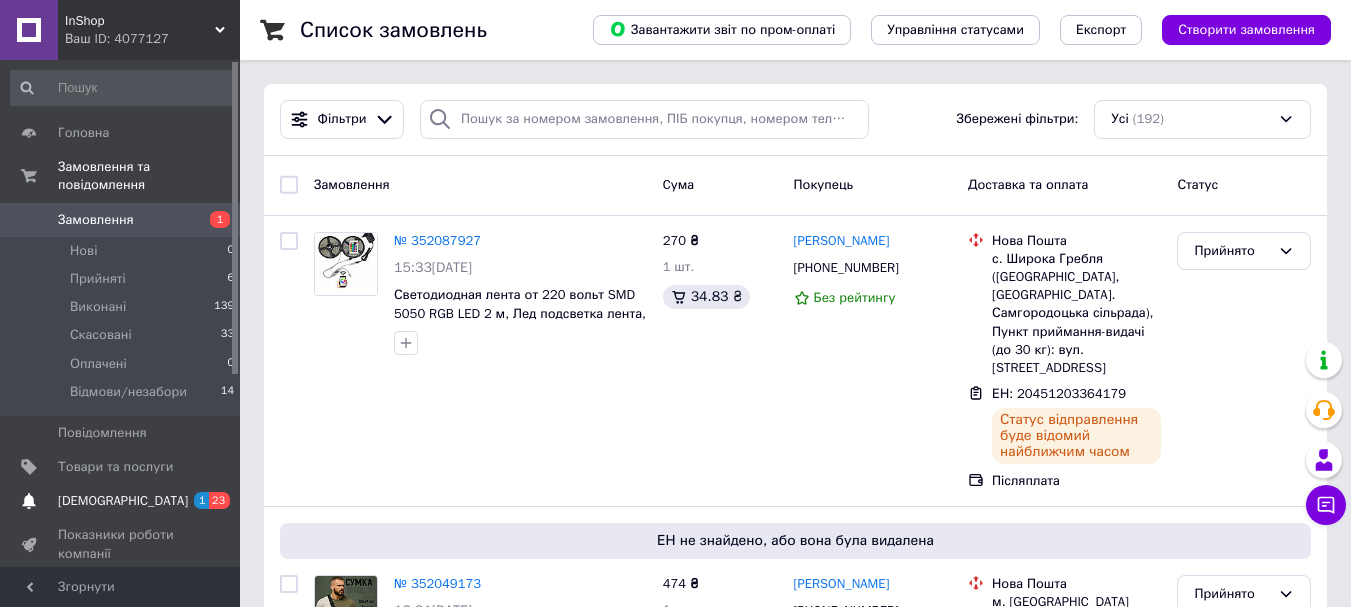 click on "[DEMOGRAPHIC_DATA]" at bounding box center [123, 501] 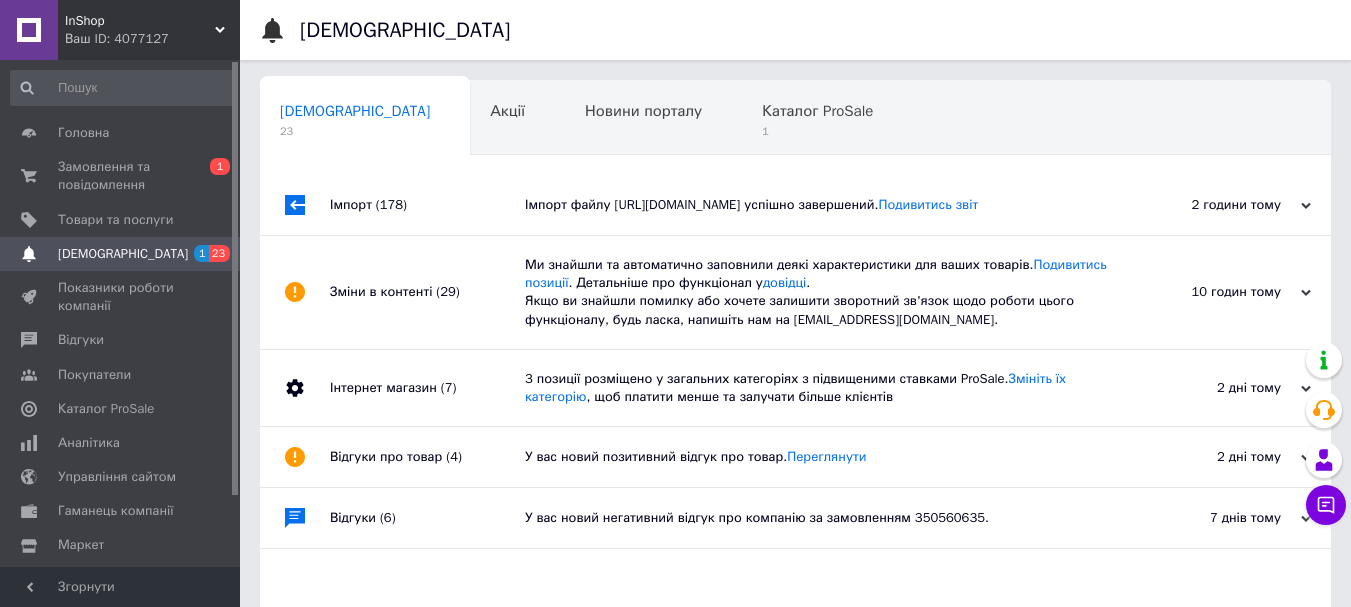 click on "Імпорт файлу [URL][DOMAIN_NAME] успішно завершений.  Подивитись звіт" at bounding box center (818, 205) 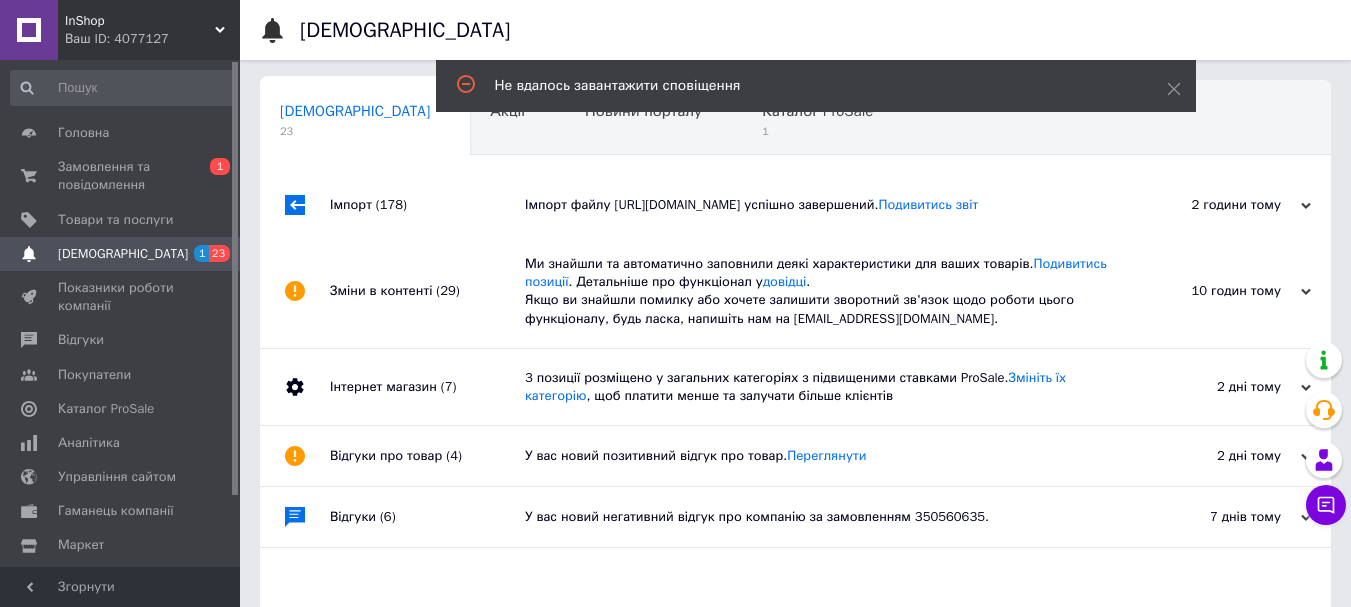 click on "Імпорт файлу [URL][DOMAIN_NAME] успішно завершений.  Подивитись звіт" at bounding box center [818, 205] 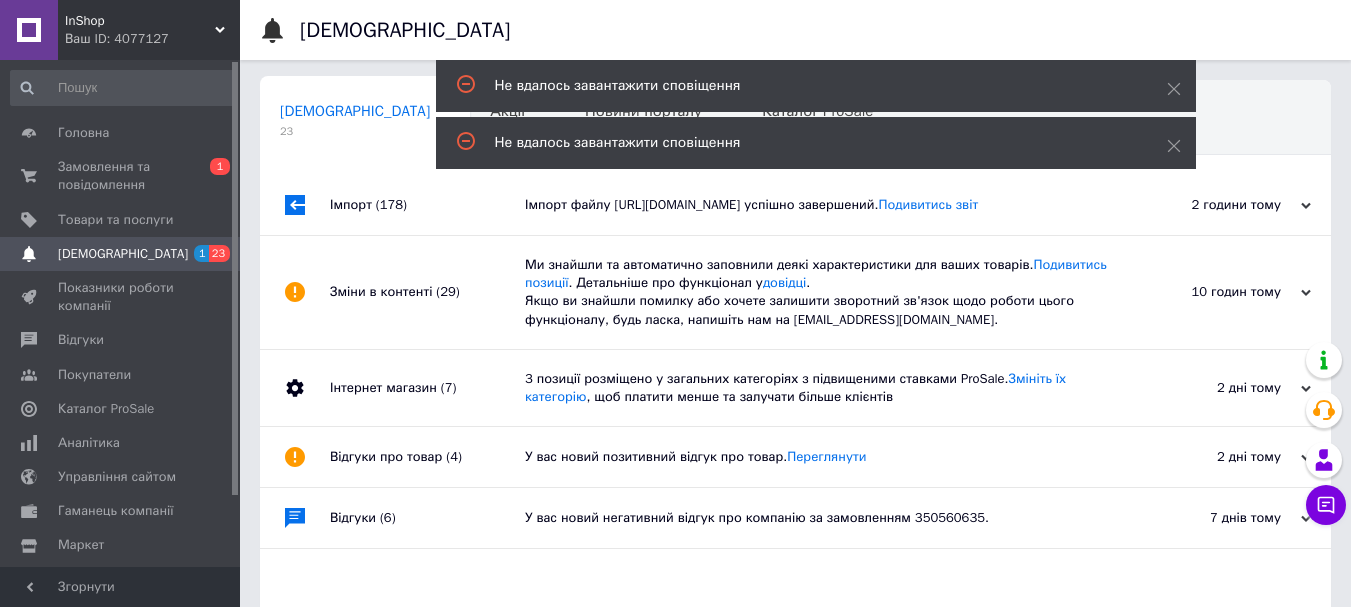 click on "Імпорт   (178)" at bounding box center [427, 205] 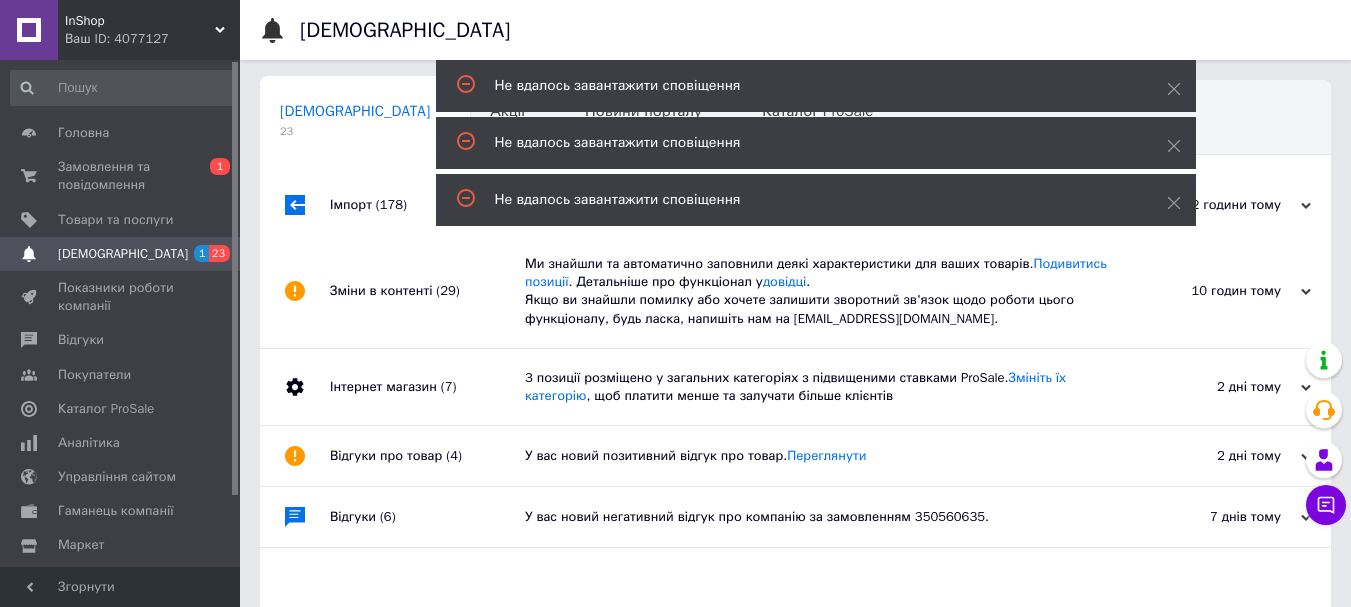 click on "Зміни в контенті   (29)" at bounding box center (427, 291) 